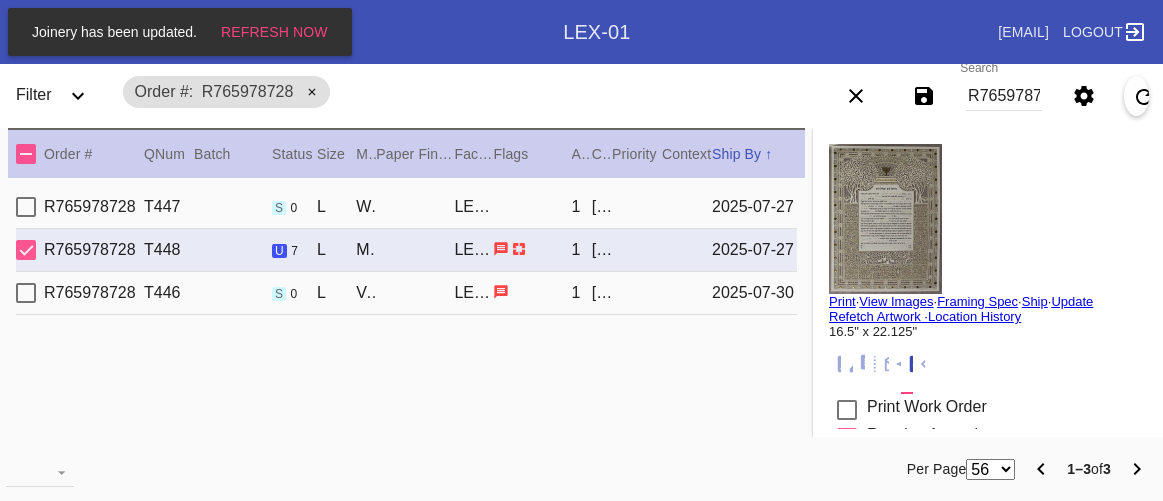 scroll, scrollTop: 0, scrollLeft: 0, axis: both 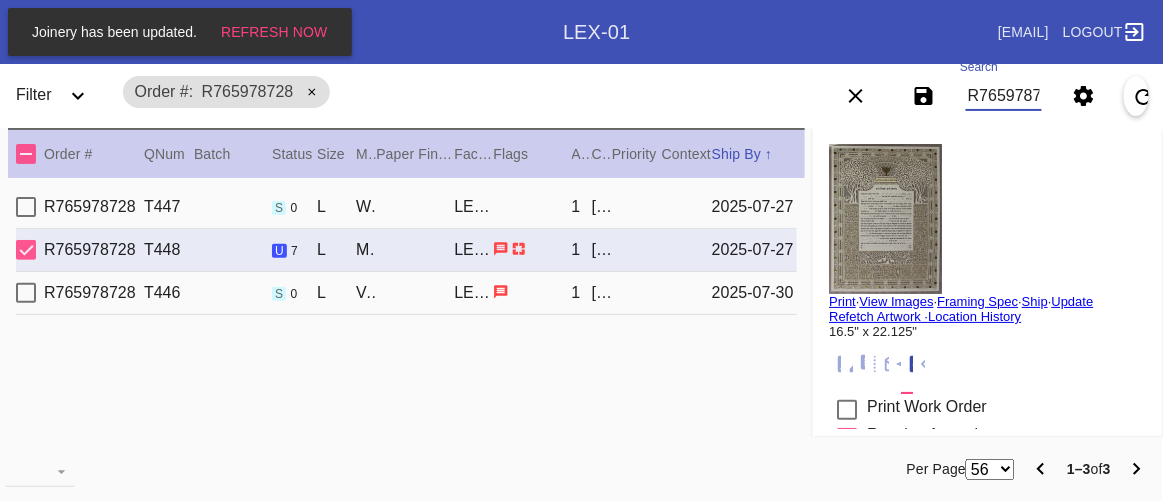 click on "R765978728" at bounding box center [1004, 96] 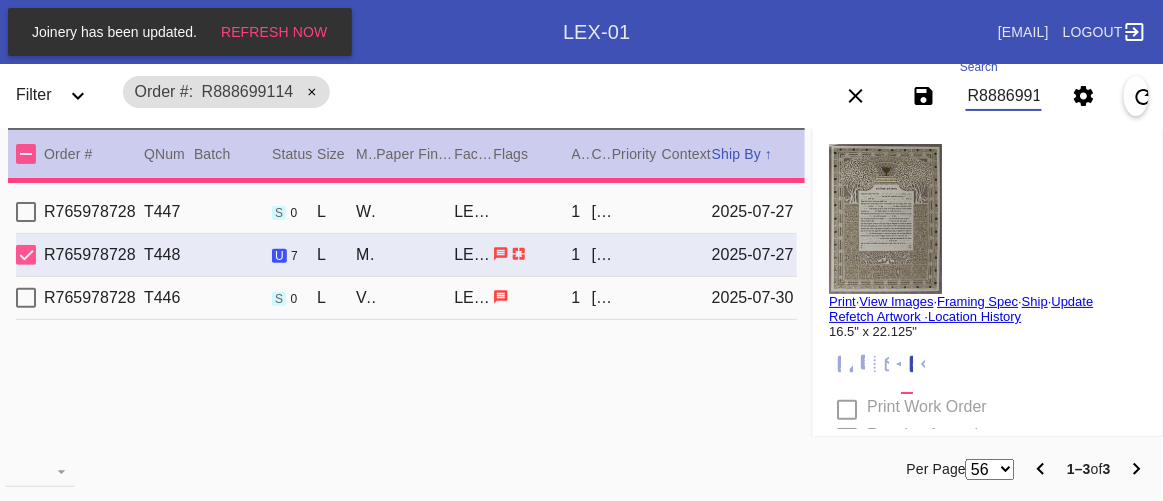 type 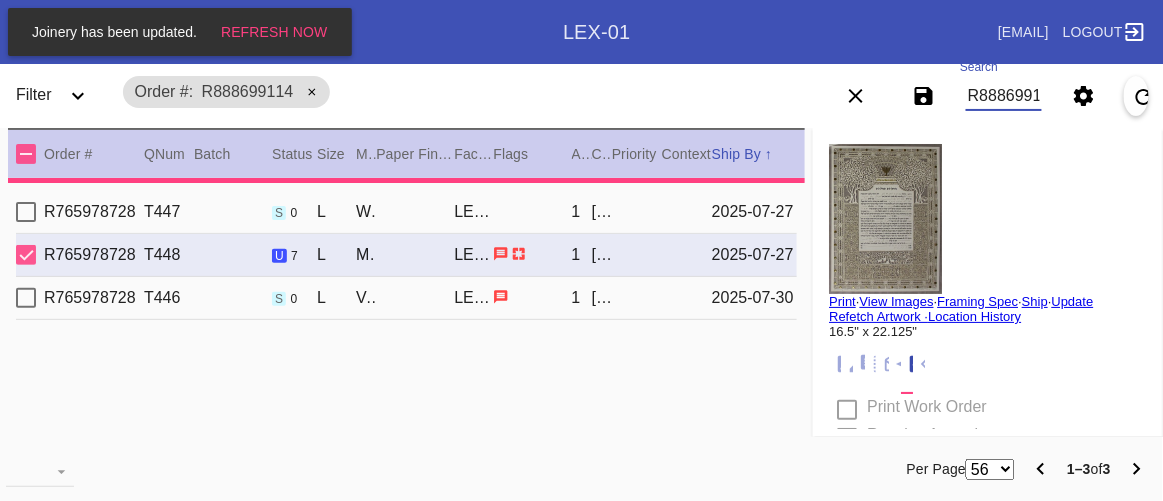 type 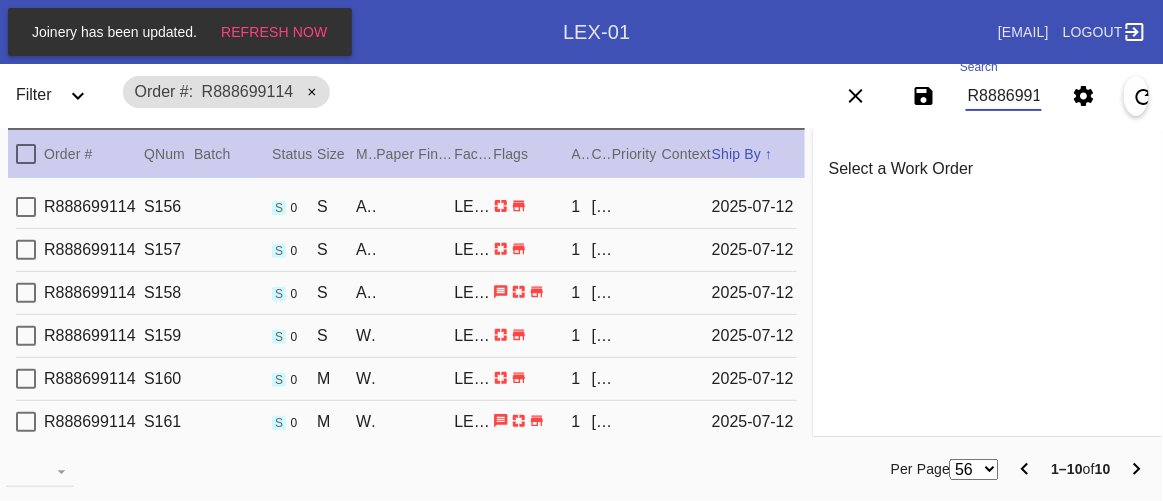 click on "[NUMBER] [NUMBER] s 0 [NAME] / [NAME] [LOCATION] 1 [NAME]
[YEAR]-[MONTH]-[DAY]" at bounding box center (406, 422) 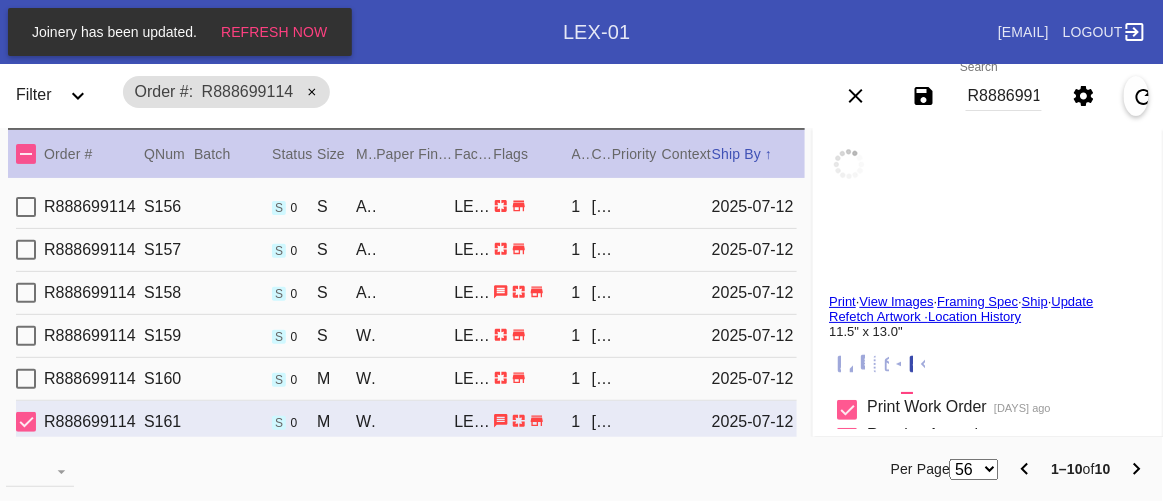 scroll, scrollTop: 155, scrollLeft: 0, axis: vertical 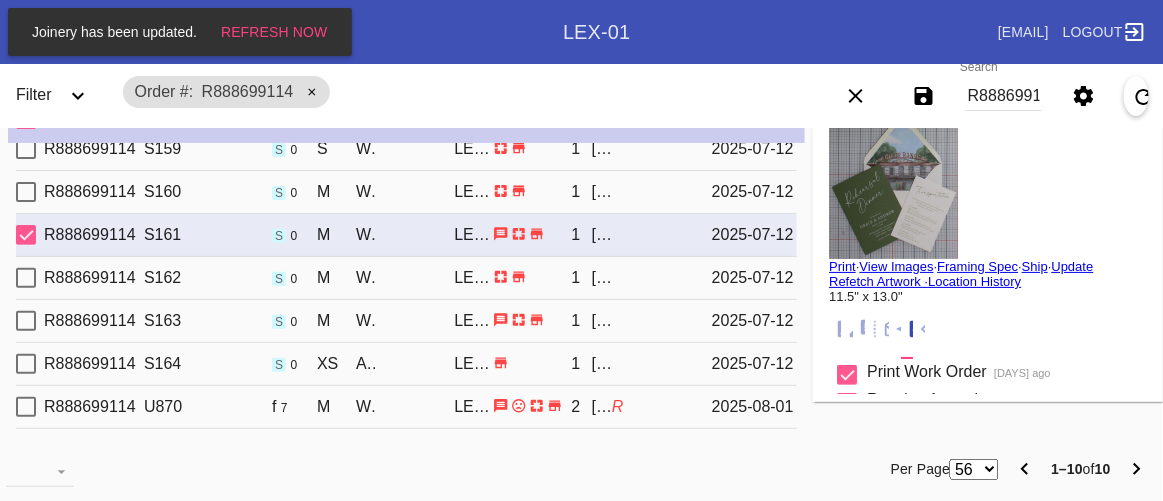 click 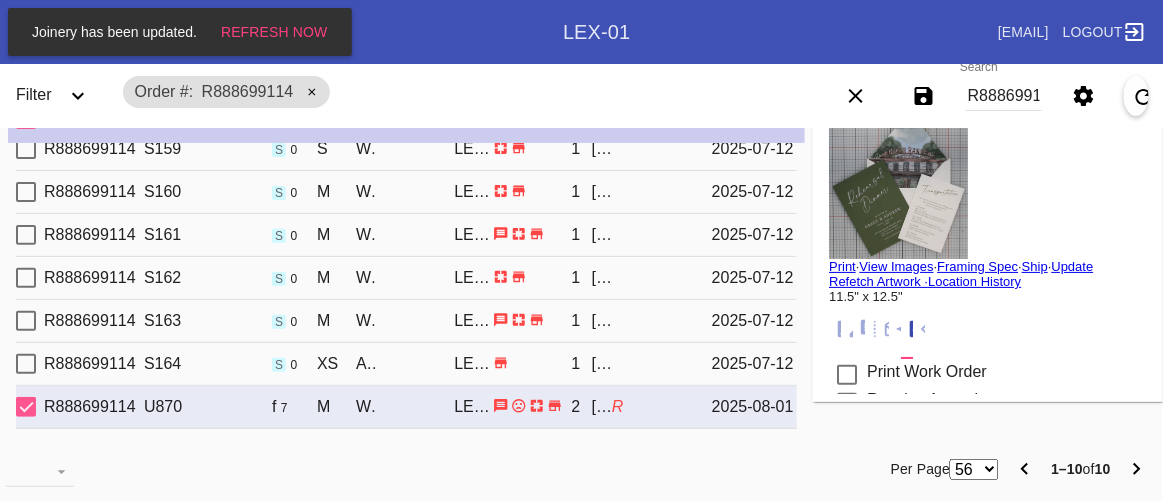 click on "[NUMBER] [NUMBER] s 0 [NAME] / [NAME] - [NAME] [LOCATION] 1 [NAME]
[YEAR]-[MONTH]-[DAY]" at bounding box center (406, 364) 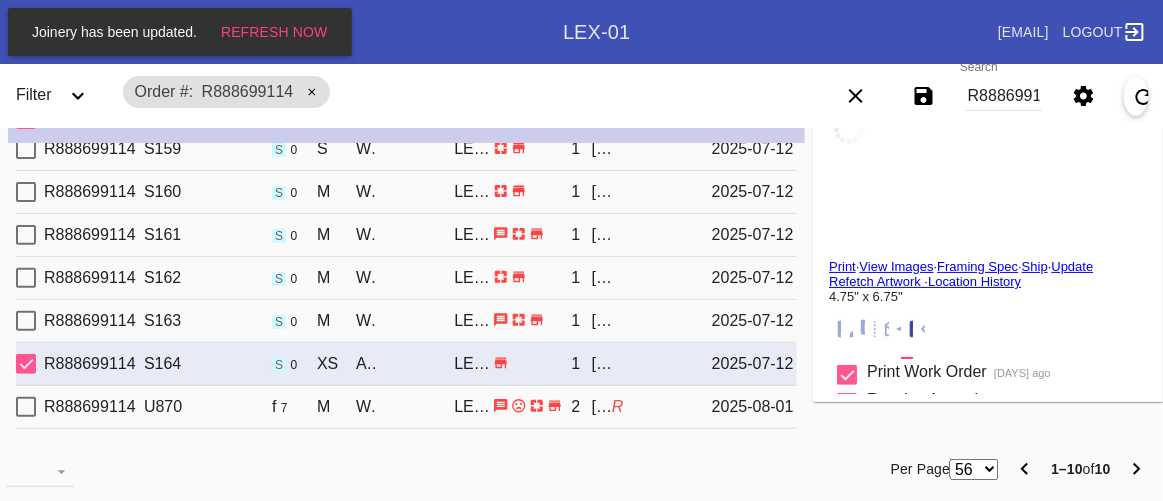 click on "R888699114 U870 f   7 M Waverley / White LEX-01 2 [FIRST] [LAST]
R
[DATE]" at bounding box center [406, 407] 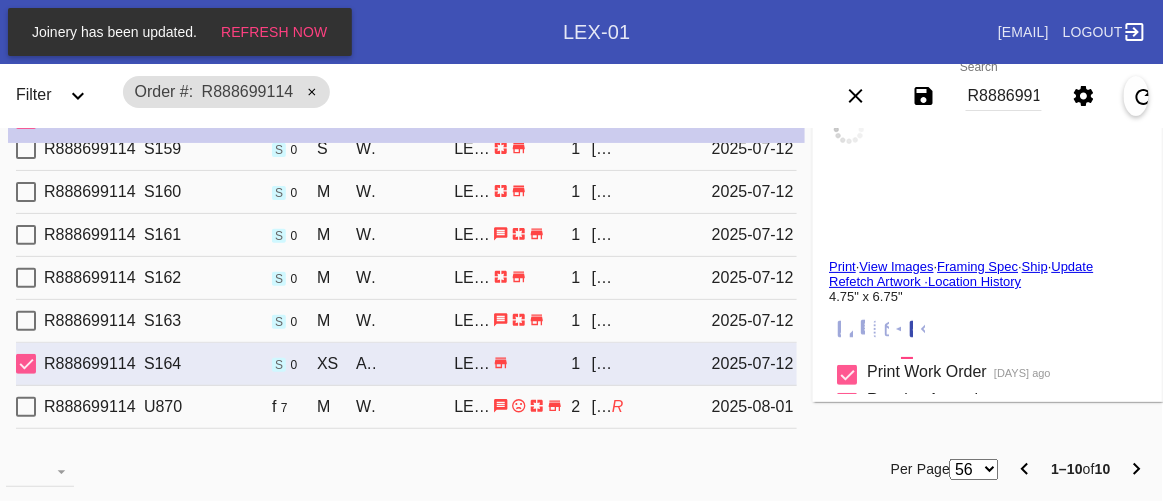 type on "1.75" 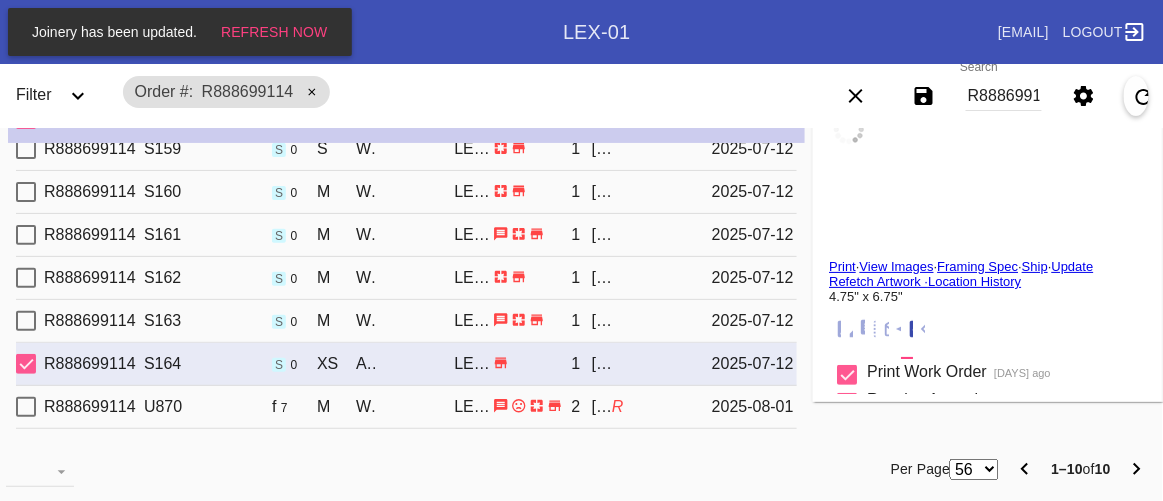type on "1.5" 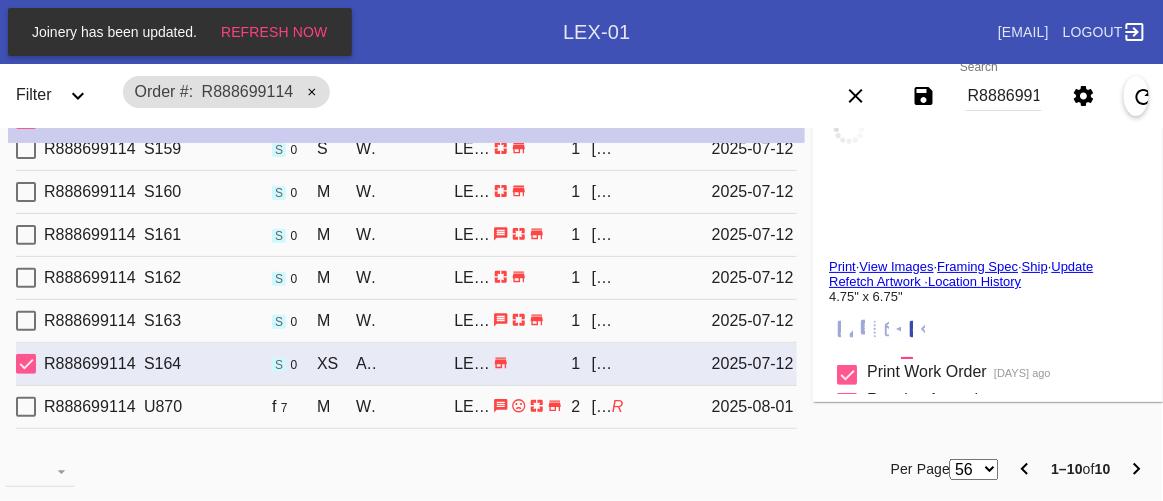 type on "1.5" 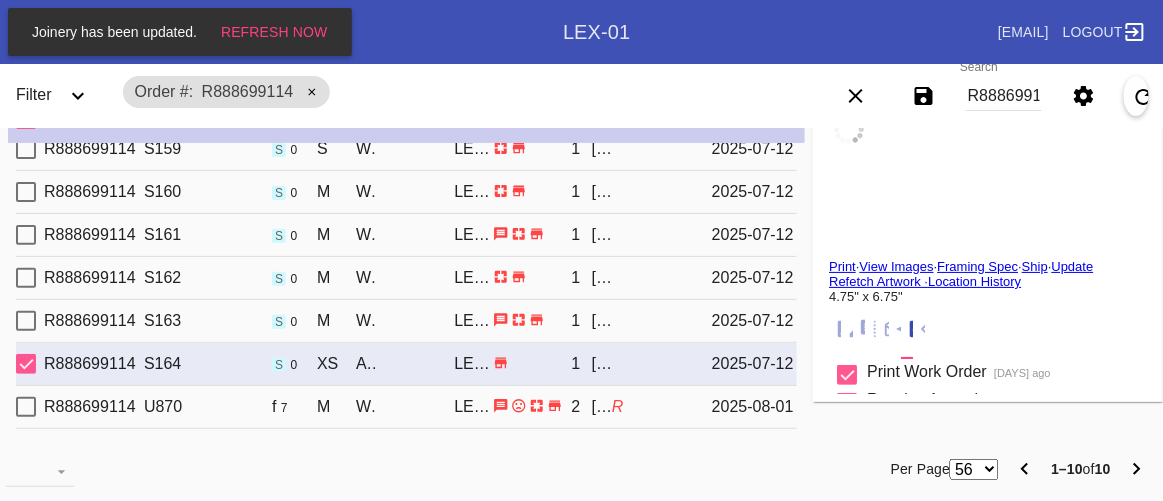 type on "1.75" 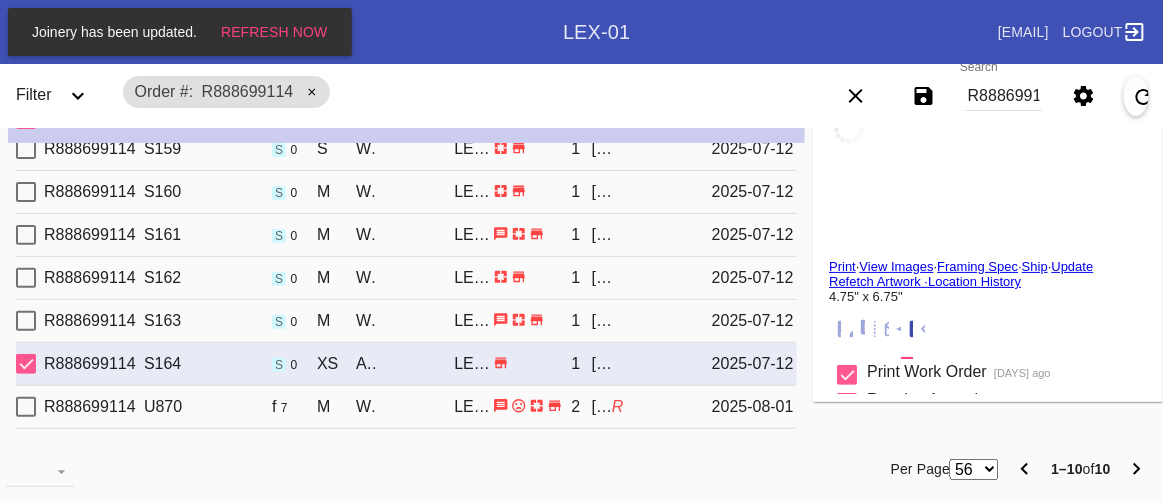type on "11.5" 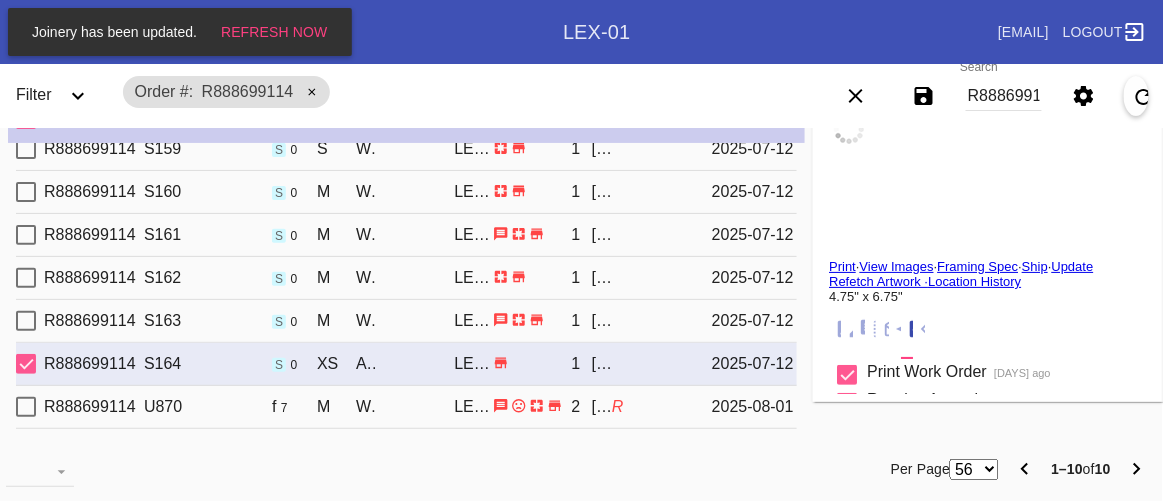 type on "12.5" 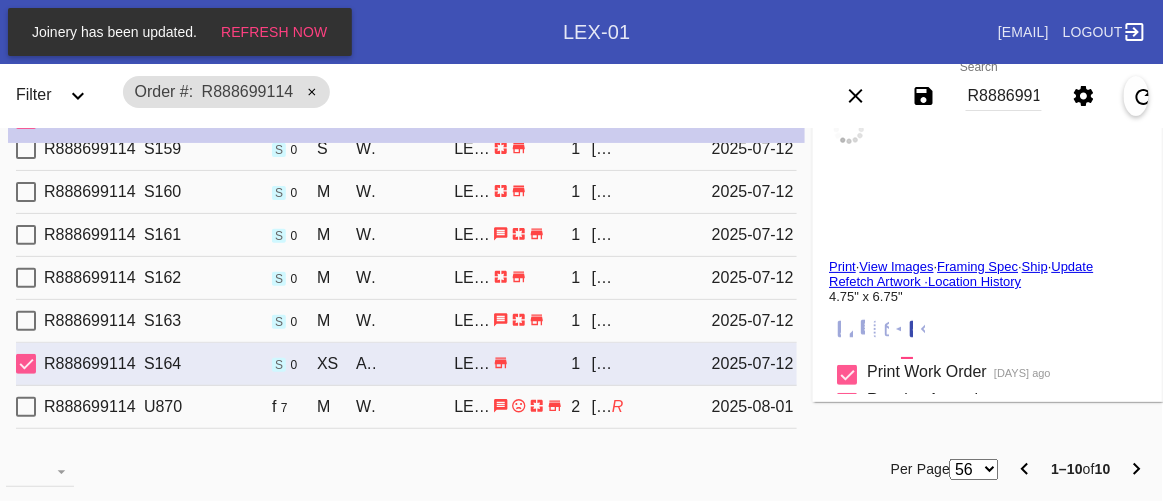 type on "creases, light scratches" 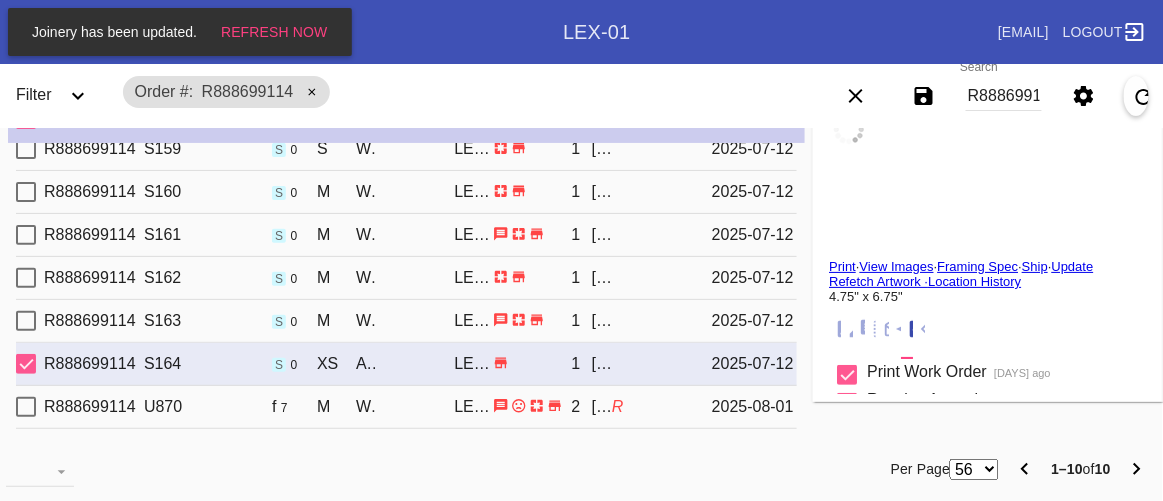 type on "[DATE]" 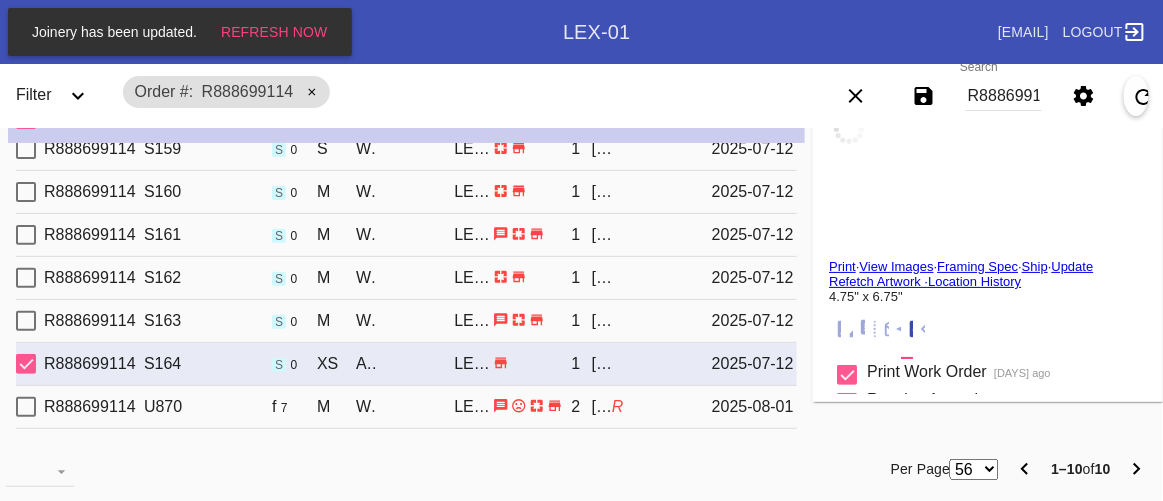 type on "7/27/2025" 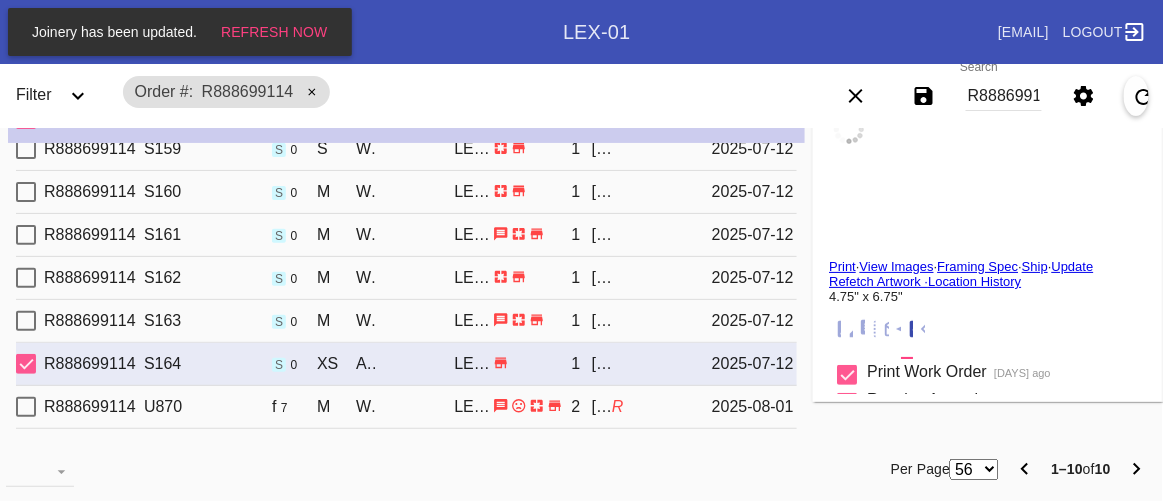 type on "8/1/2025" 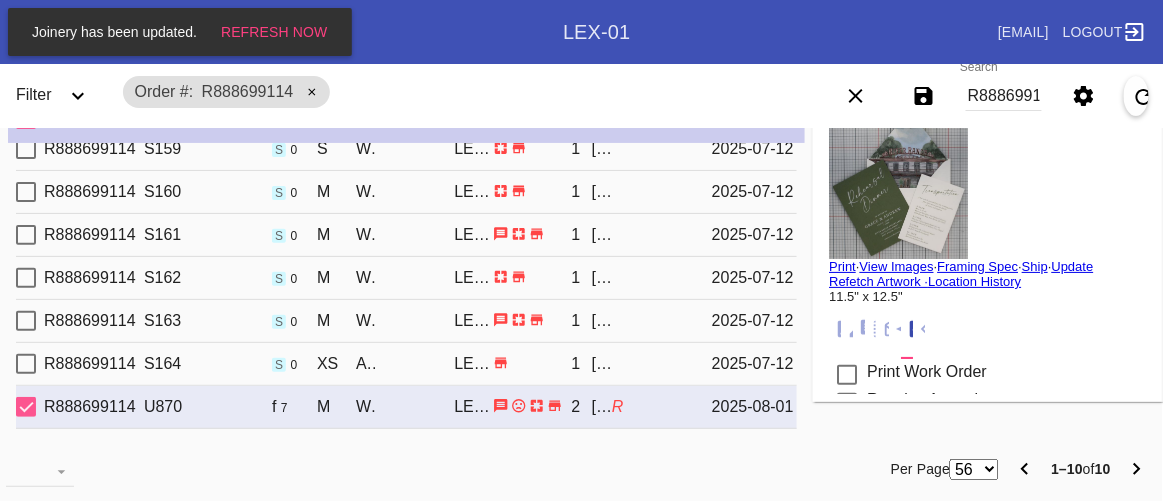 click on "[NUMBER] [NUMBER] s 0 [NAME] / [NAME] - [NAME] [LOCATION] 1 [NAME]
[YEAR]-[MONTH]-[DAY]" at bounding box center [406, 364] 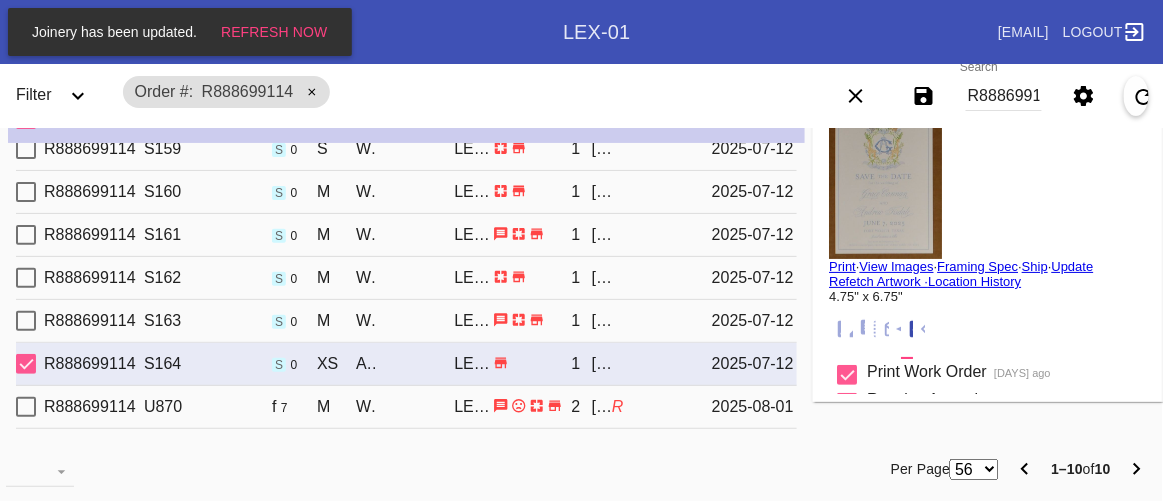 click on "LEX-01" at bounding box center (473, 321) 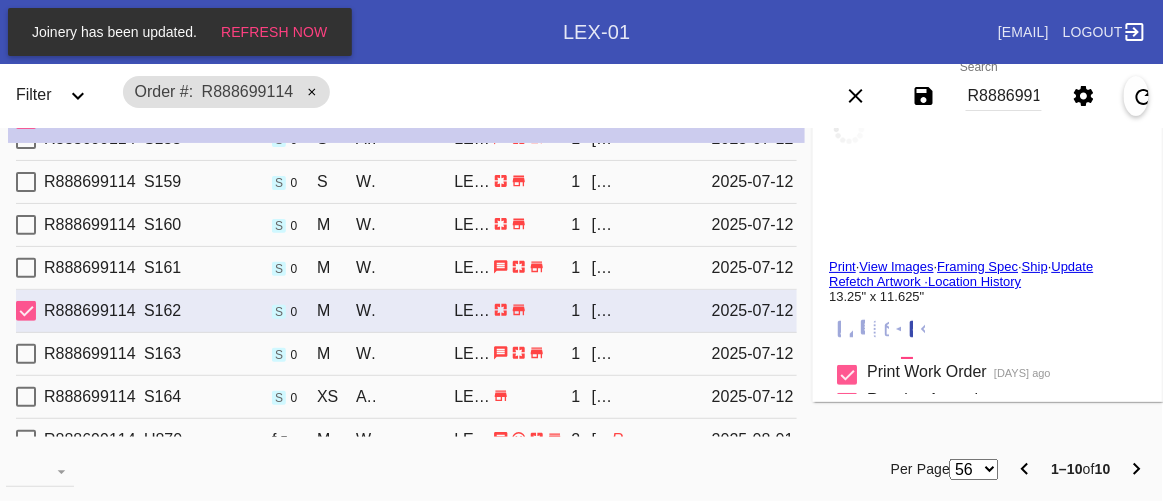 scroll, scrollTop: 118, scrollLeft: 0, axis: vertical 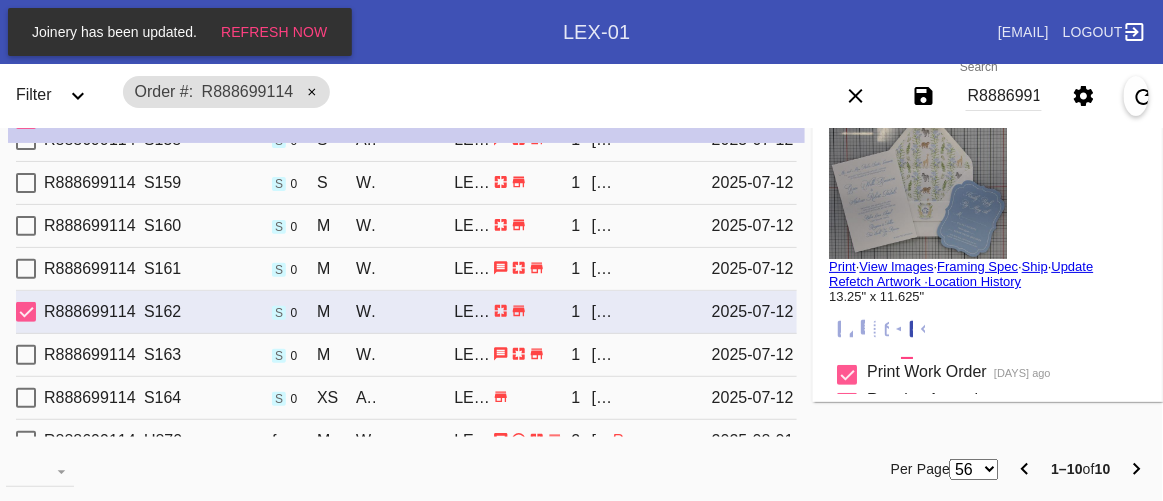 type on "11.5" 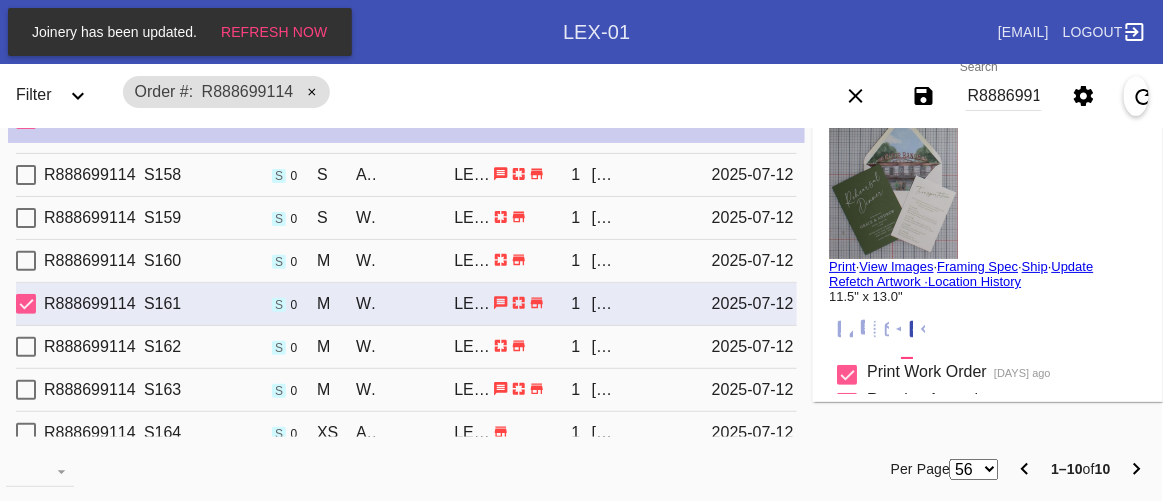 scroll, scrollTop: 82, scrollLeft: 0, axis: vertical 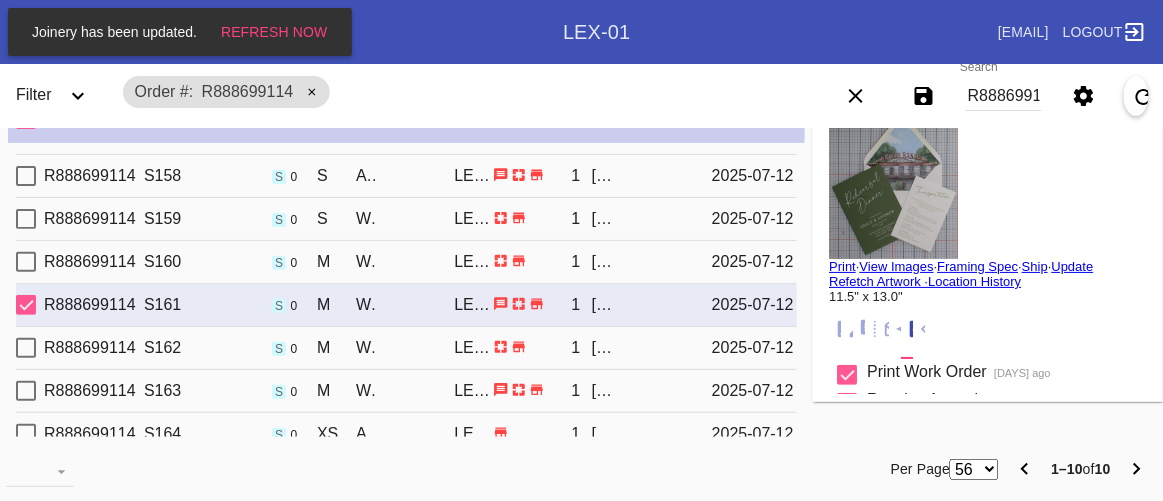 click on "View Images" at bounding box center [896, 266] 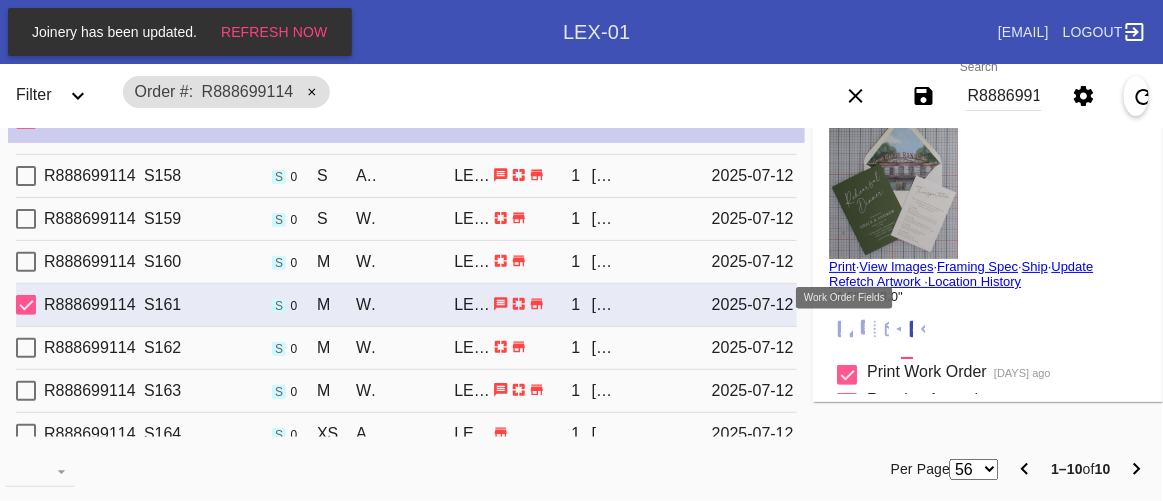 click 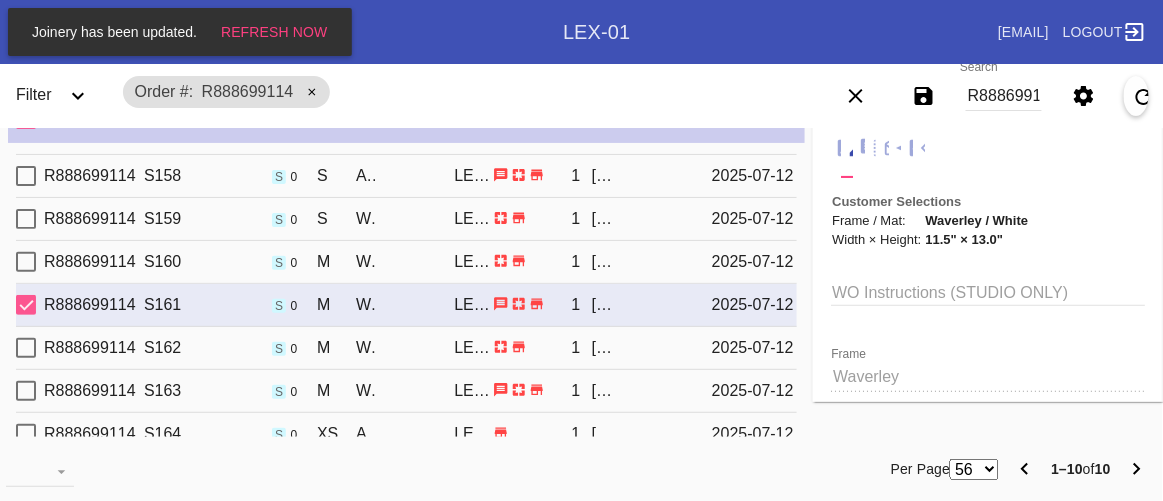 scroll, scrollTop: 90, scrollLeft: 0, axis: vertical 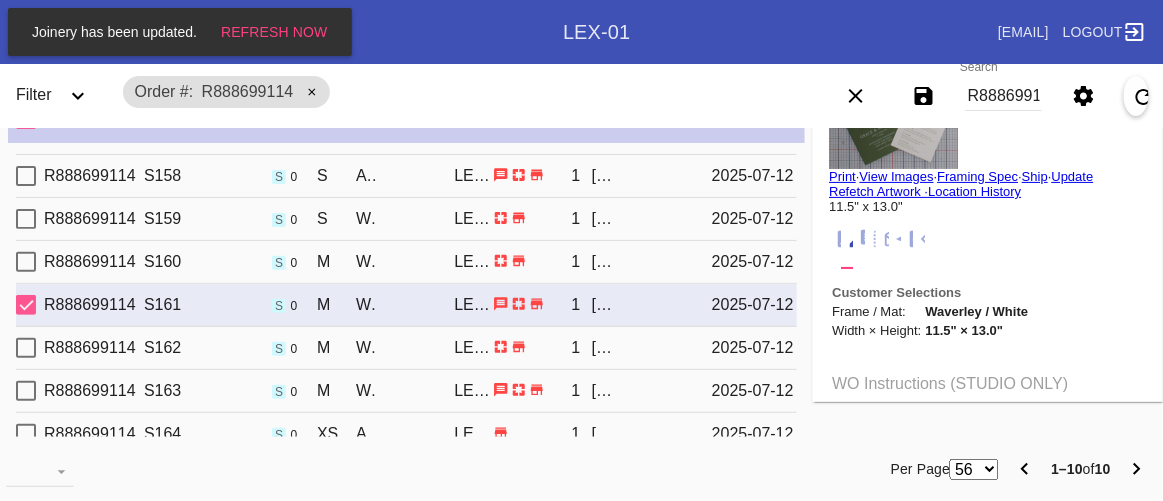 click 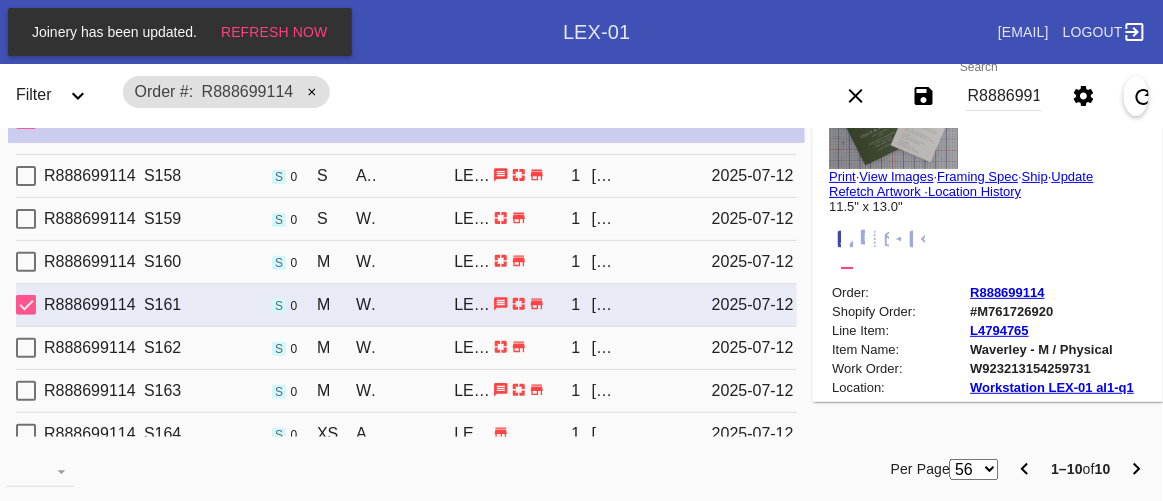 scroll, scrollTop: 24, scrollLeft: 0, axis: vertical 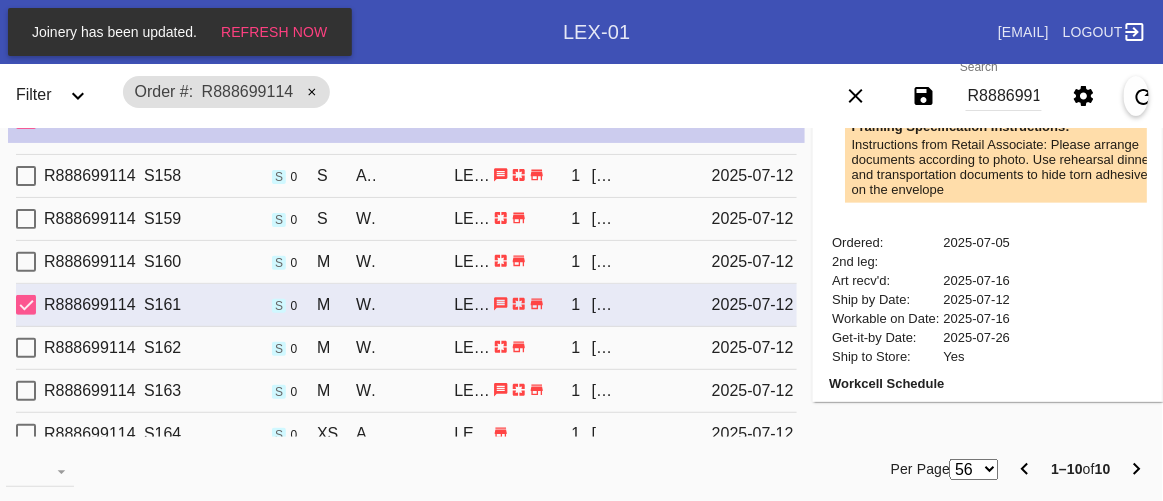 click on "Instructions from Retail Associate: Please arrange documents according to photo. Use rehearsal dinner and transportation documents to hide torn adhesive on the envelope" at bounding box center (1004, 167) 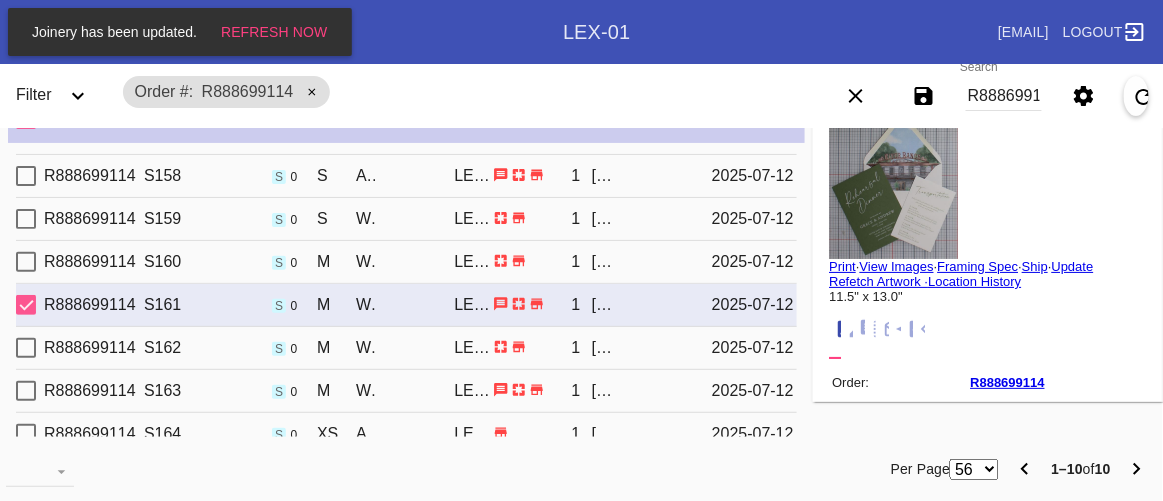 click on "View Images" at bounding box center [896, 266] 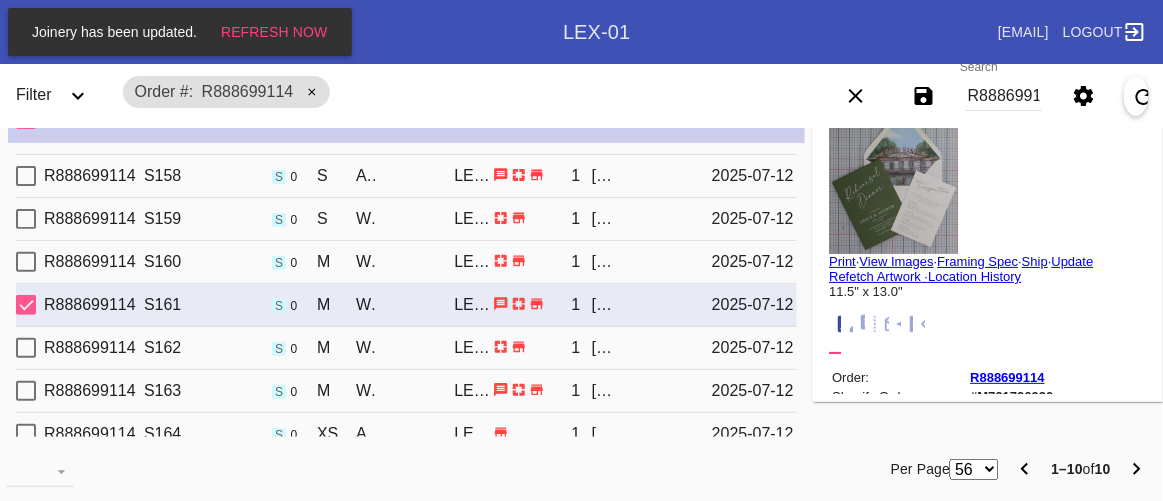 scroll, scrollTop: 0, scrollLeft: 0, axis: both 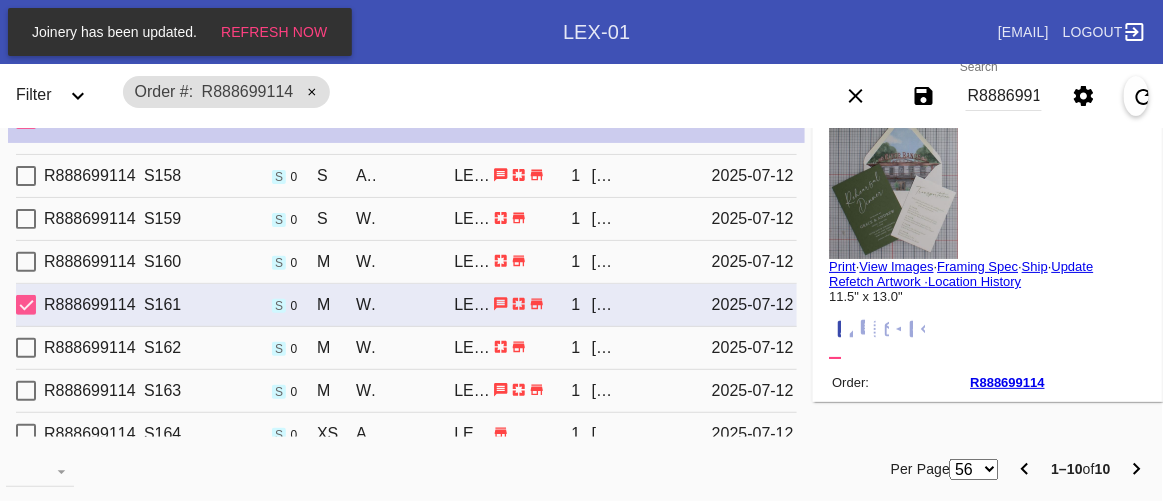 click at bounding box center [893, 184] 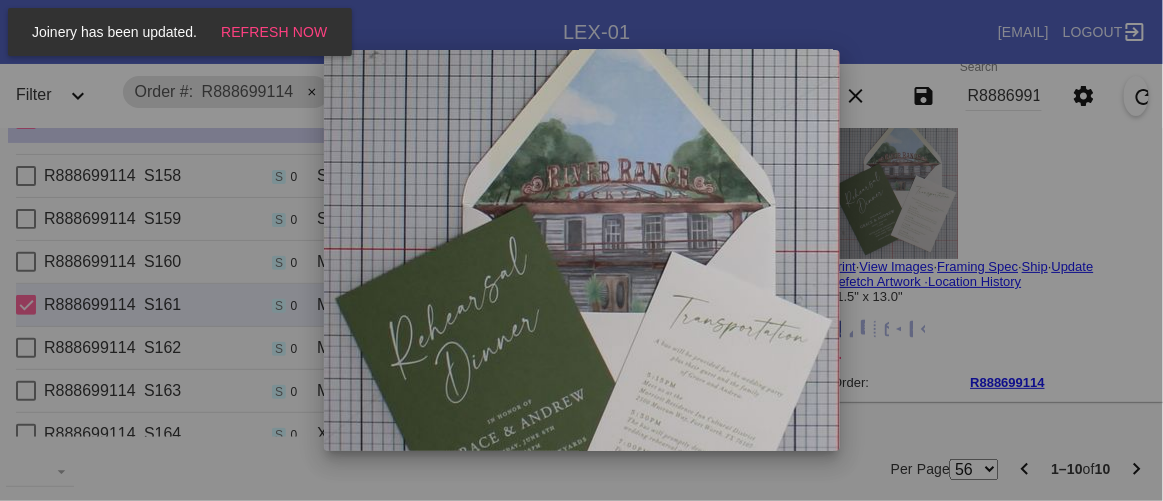 scroll, scrollTop: 90, scrollLeft: 0, axis: vertical 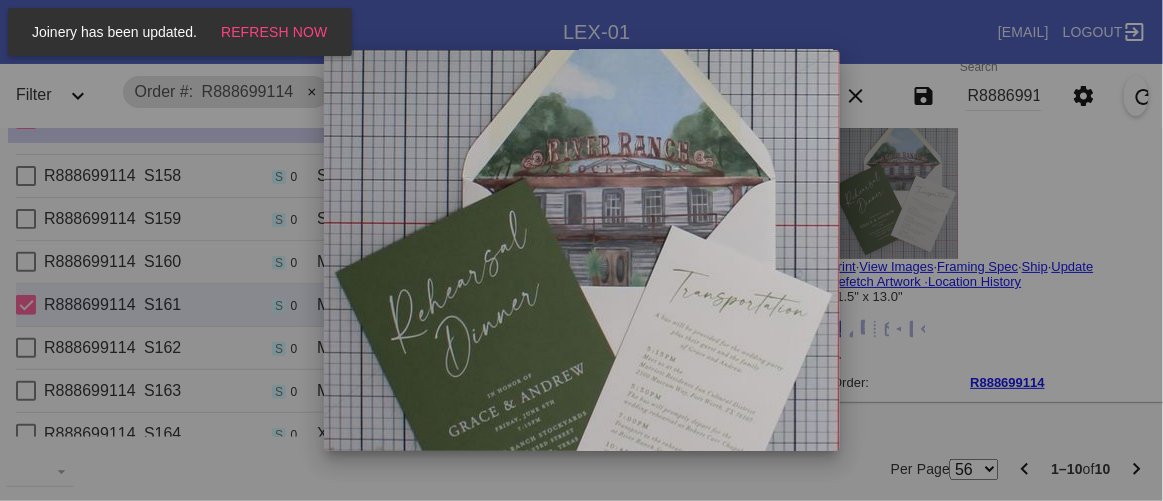click at bounding box center [581, 250] 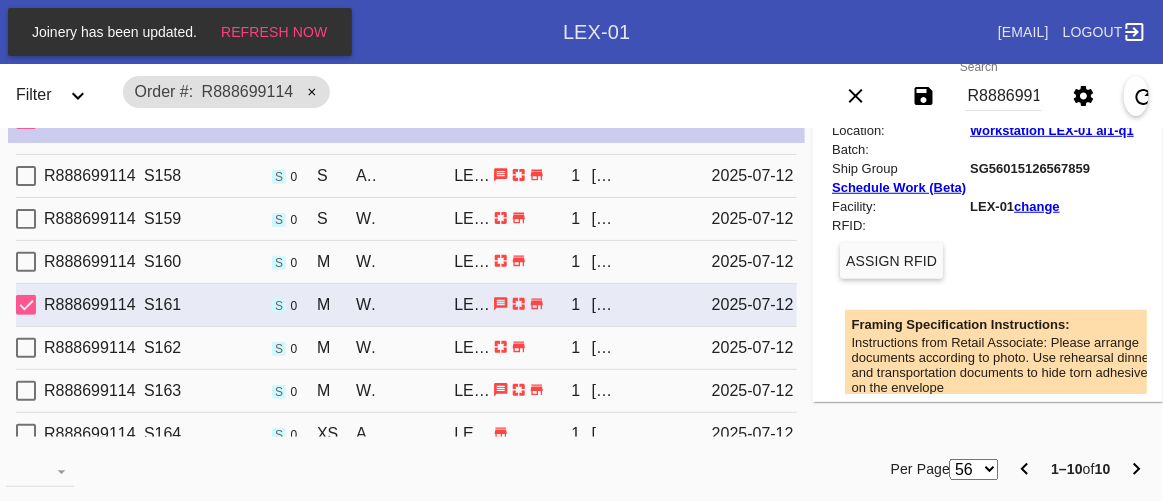 scroll, scrollTop: 454, scrollLeft: 0, axis: vertical 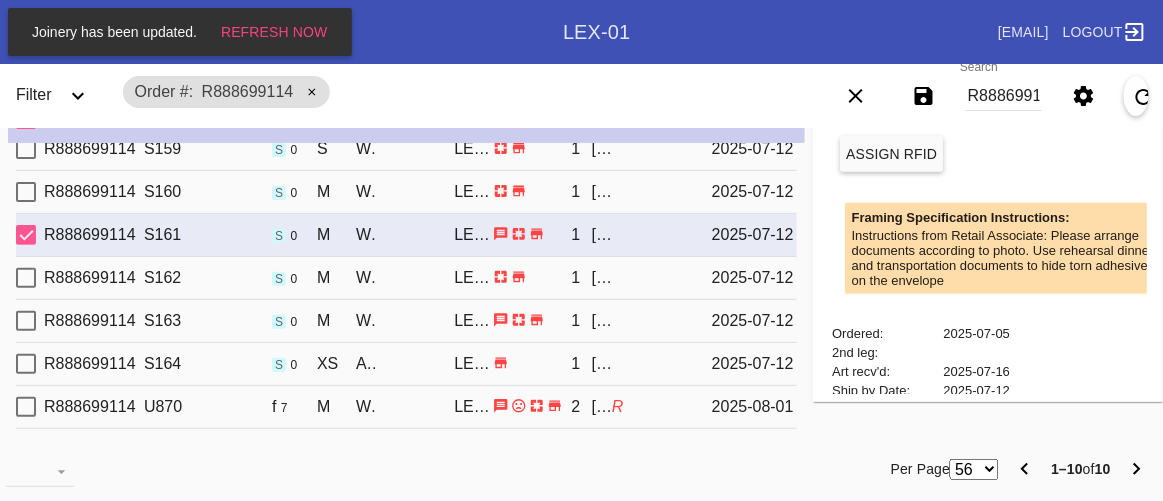 click on "R888699114 U870 f   7 M Waverley / White LEX-01 2 [FIRST] [LAST]
R
[DATE]" at bounding box center (406, 407) 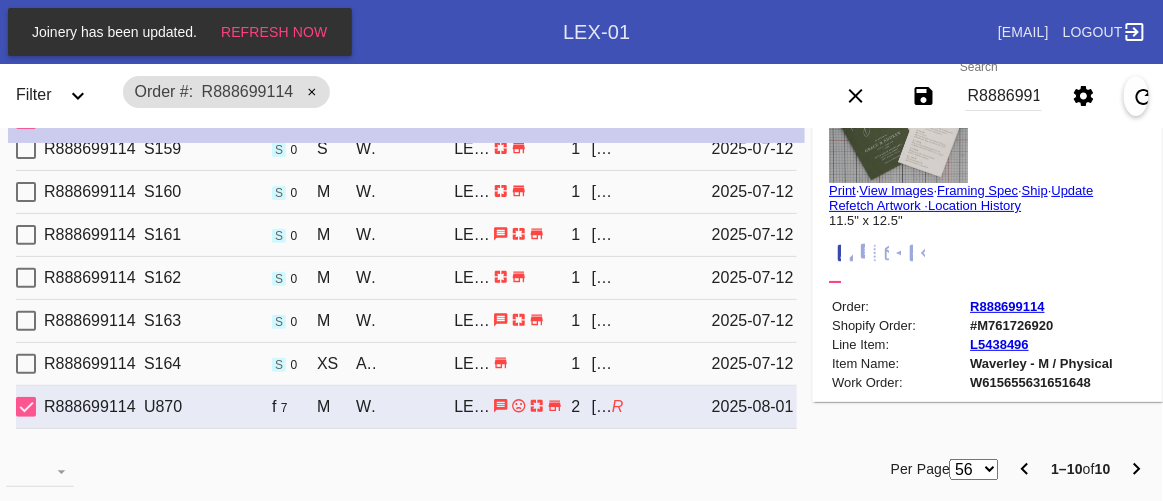 scroll, scrollTop: 0, scrollLeft: 0, axis: both 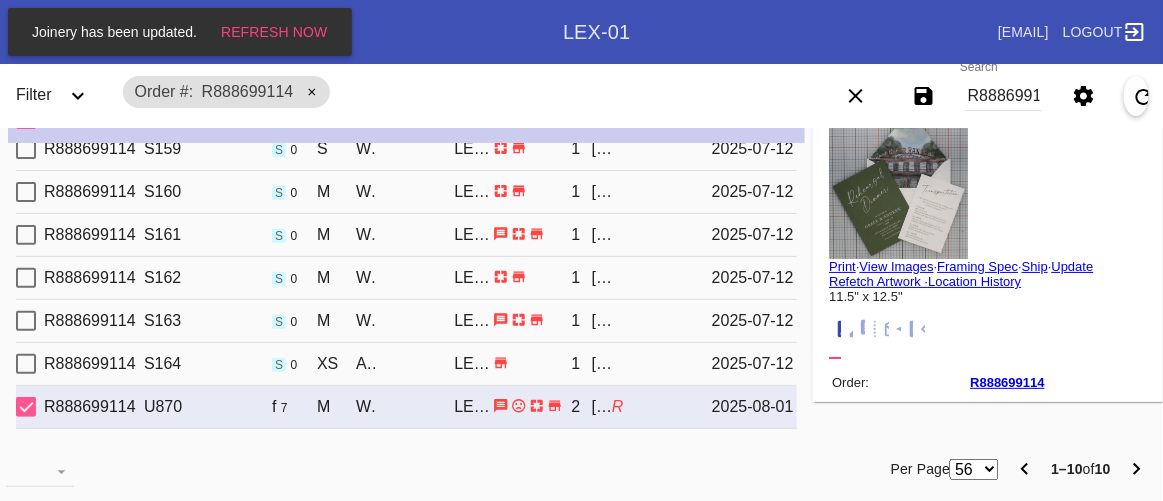 click on "View Images" at bounding box center [896, 266] 